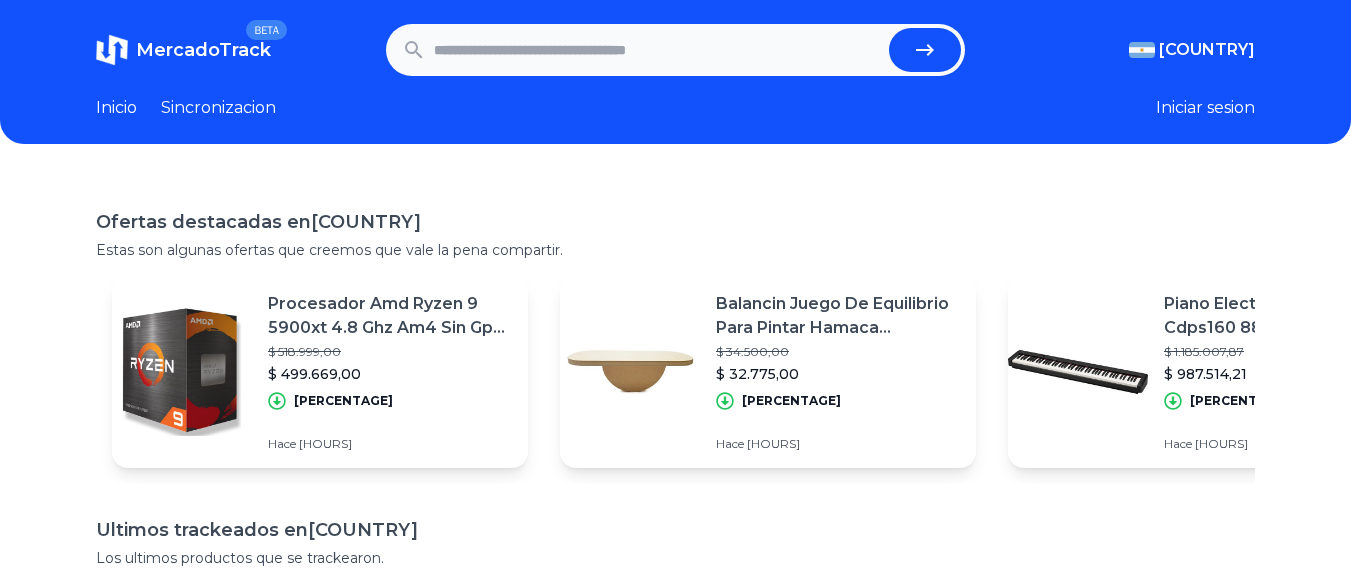 scroll, scrollTop: 0, scrollLeft: 0, axis: both 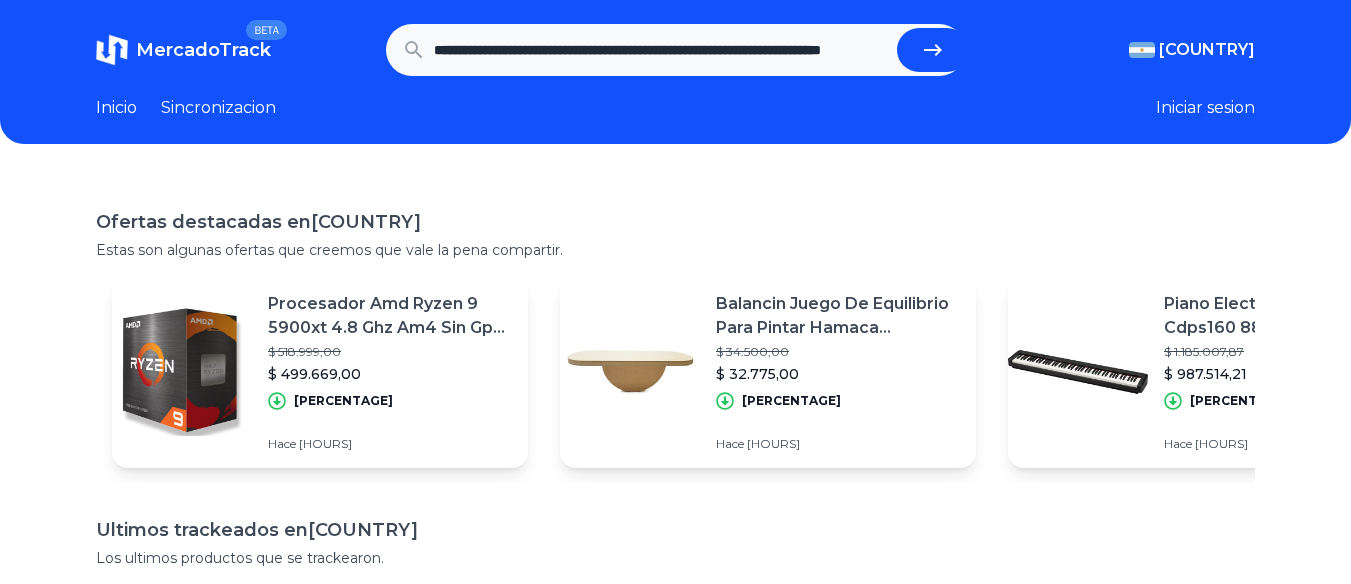 type on "**********" 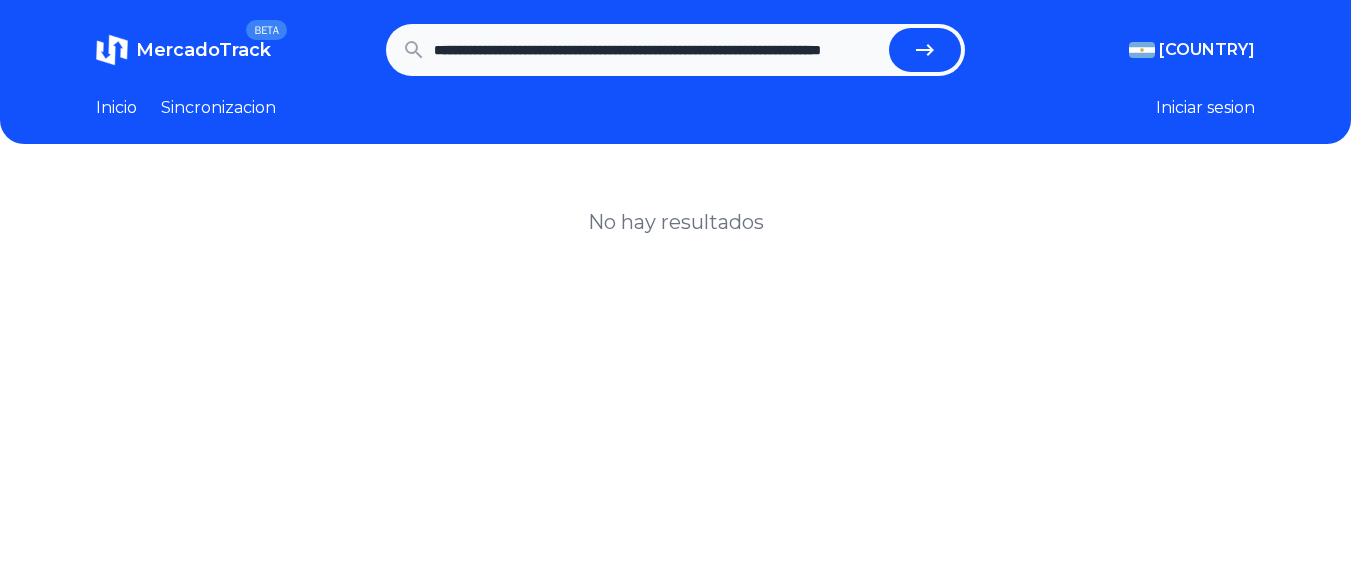 scroll, scrollTop: 0, scrollLeft: 0, axis: both 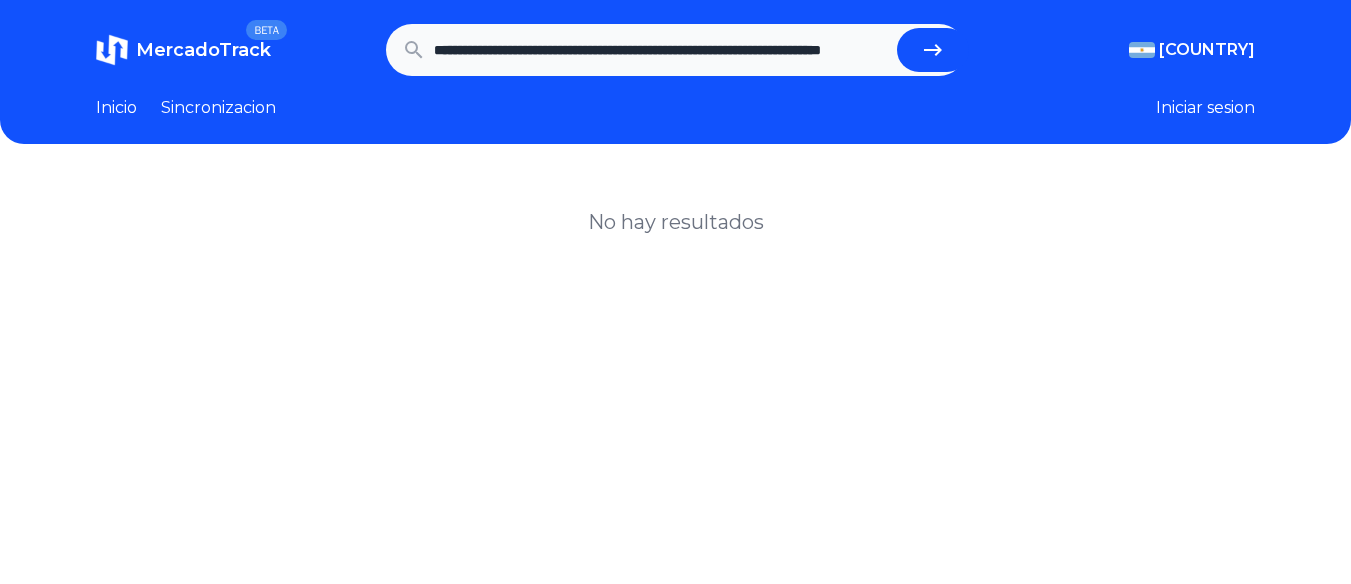 drag, startPoint x: 891, startPoint y: 49, endPoint x: 776, endPoint y: 73, distance: 117.47766 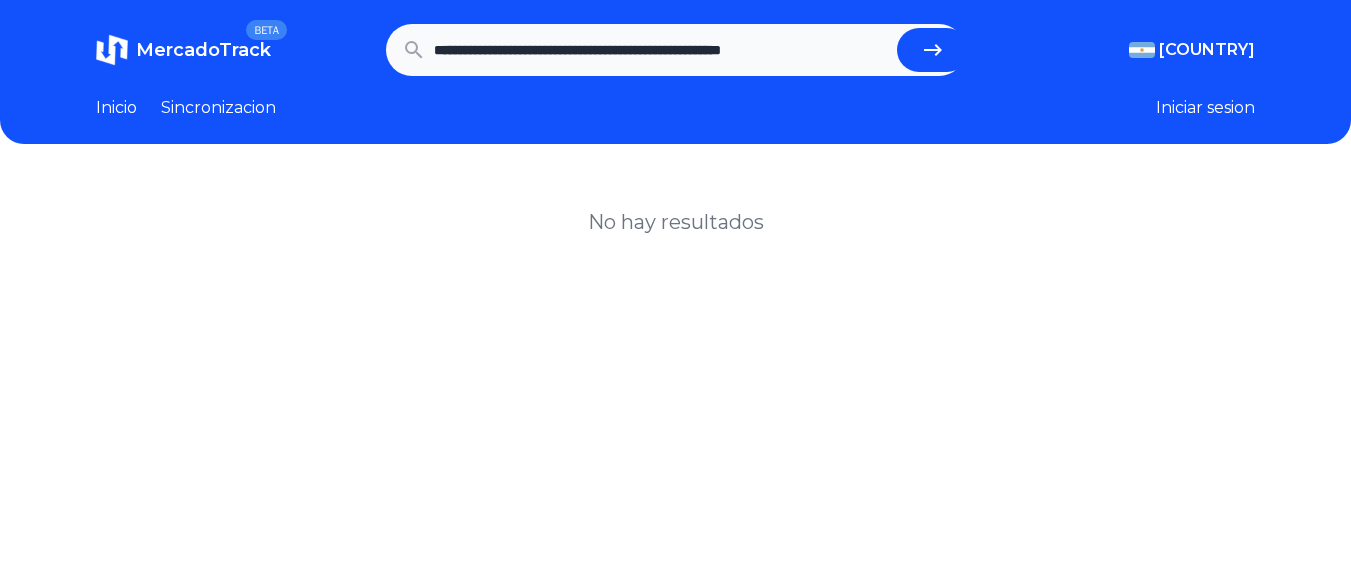 type on "**********" 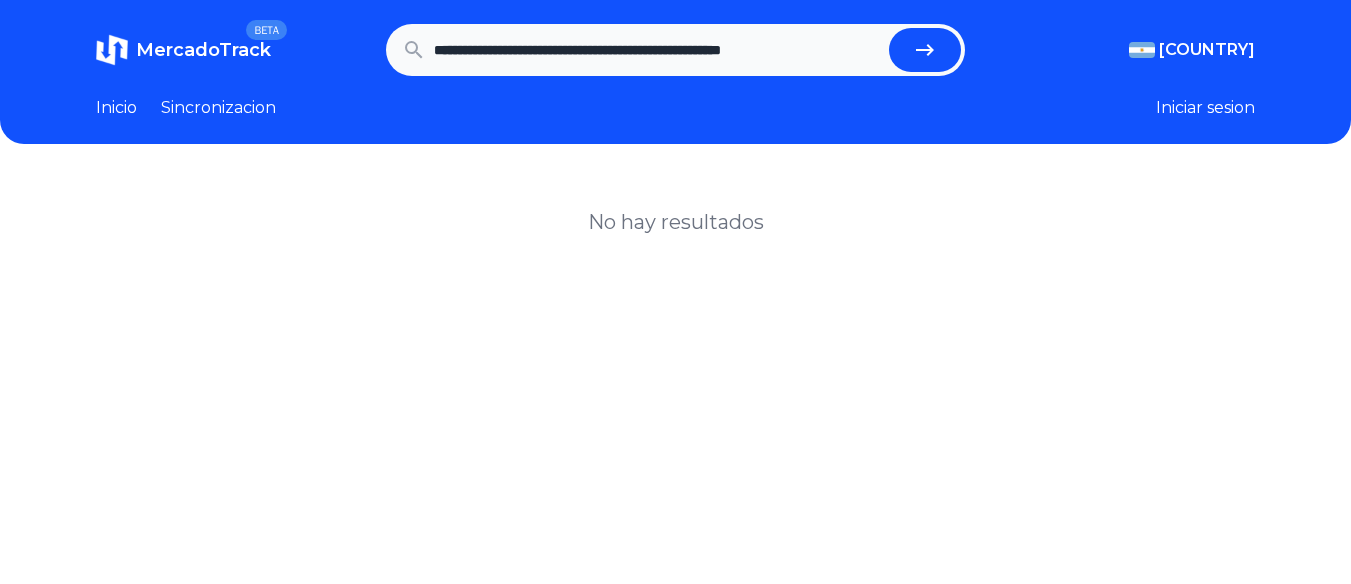 scroll, scrollTop: 0, scrollLeft: 0, axis: both 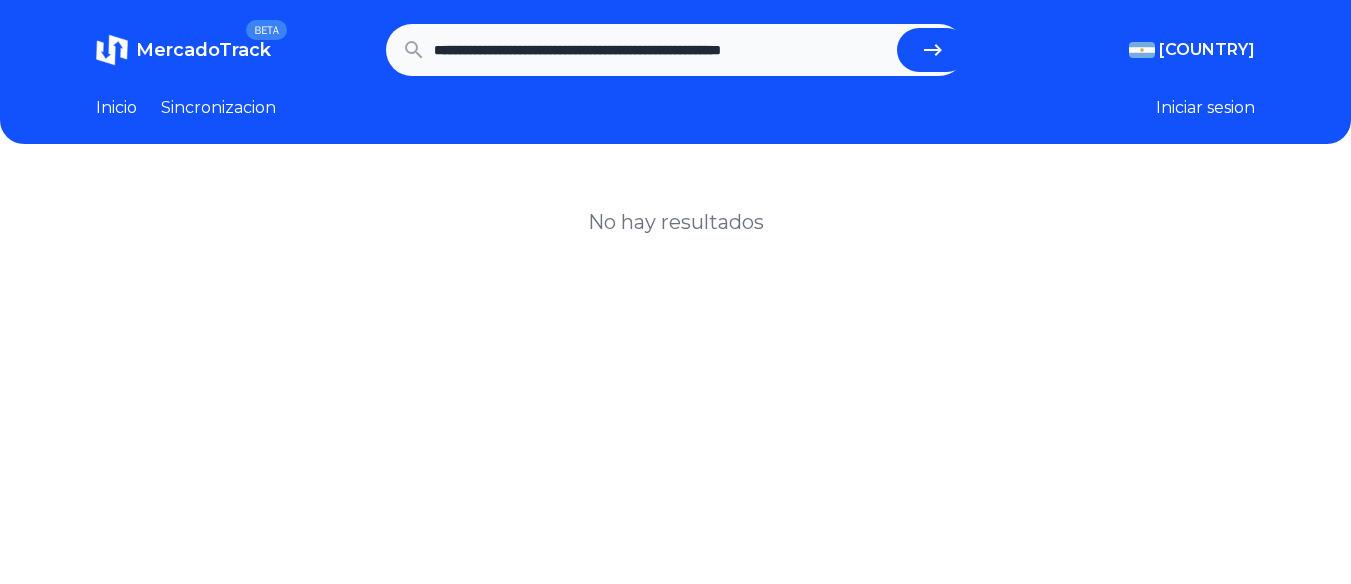 drag, startPoint x: 675, startPoint y: 51, endPoint x: 1017, endPoint y: 68, distance: 342.42224 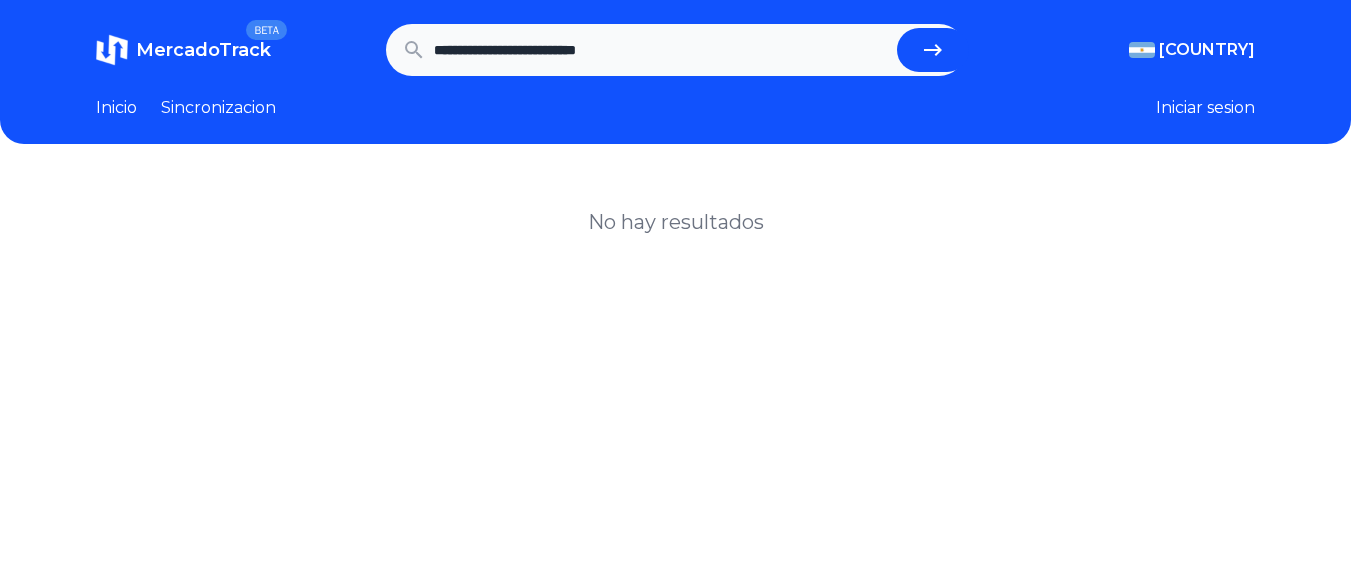 scroll, scrollTop: 1, scrollLeft: 0, axis: vertical 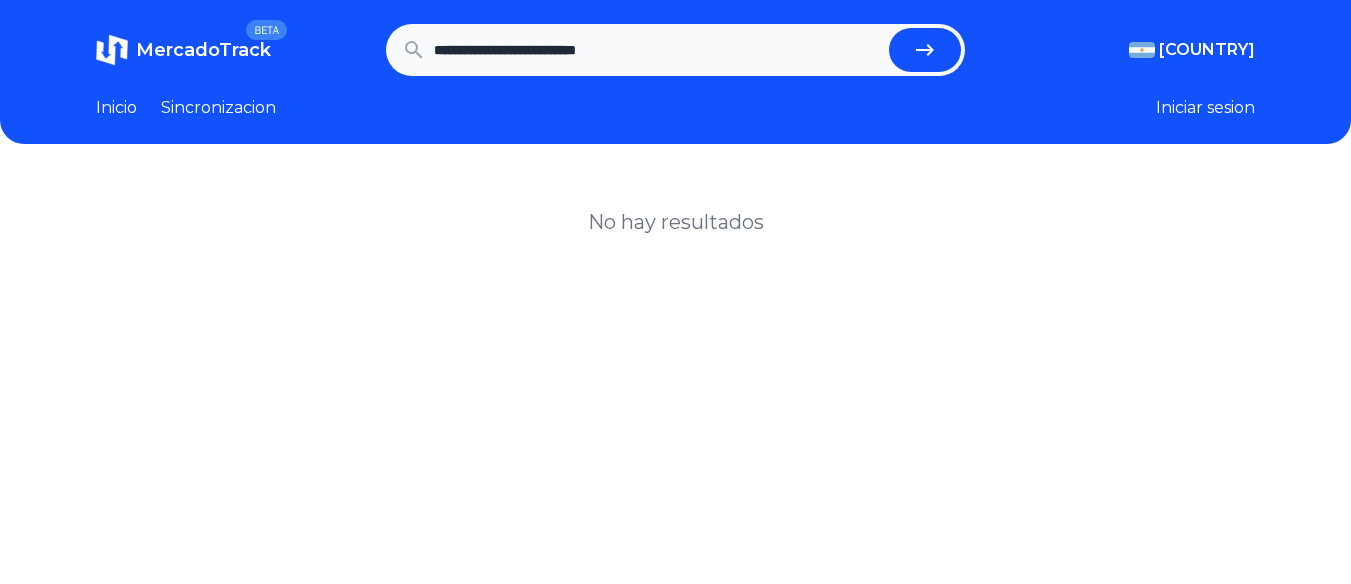 click at bounding box center (925, 50) 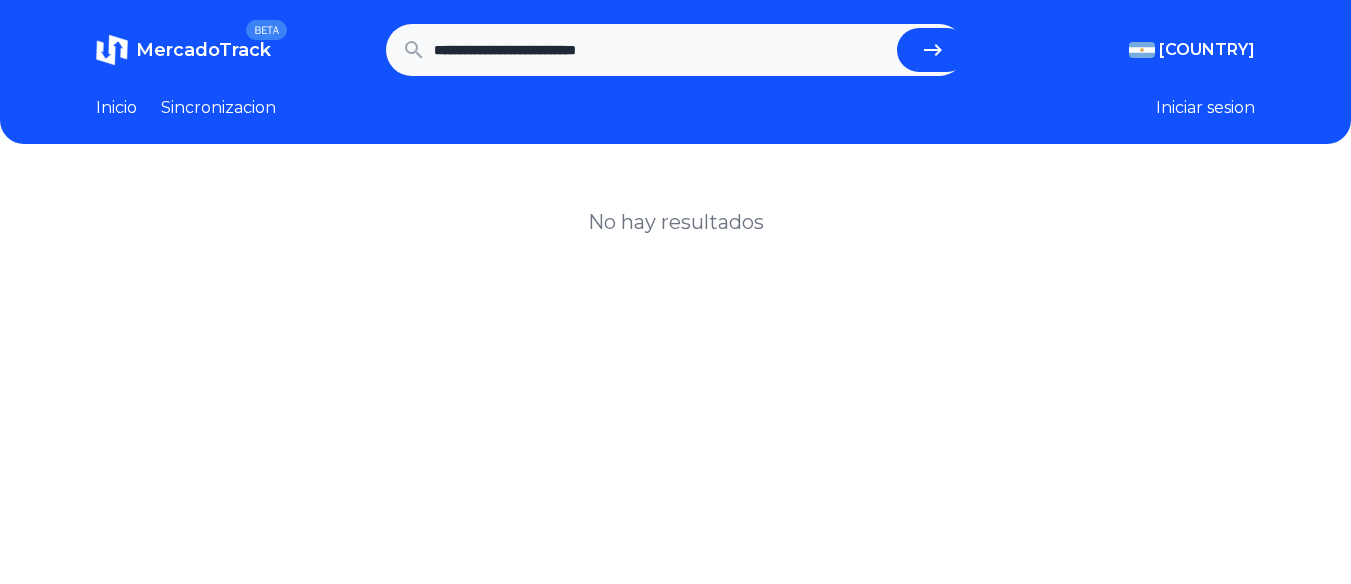 scroll, scrollTop: 0, scrollLeft: 0, axis: both 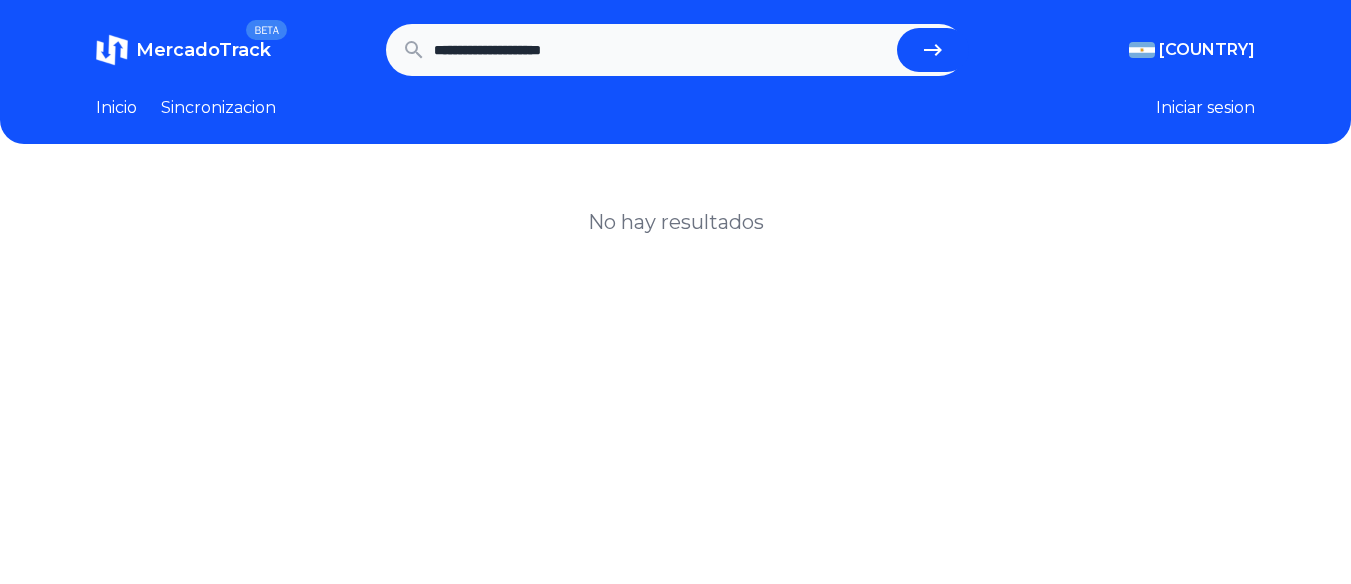 type on "**********" 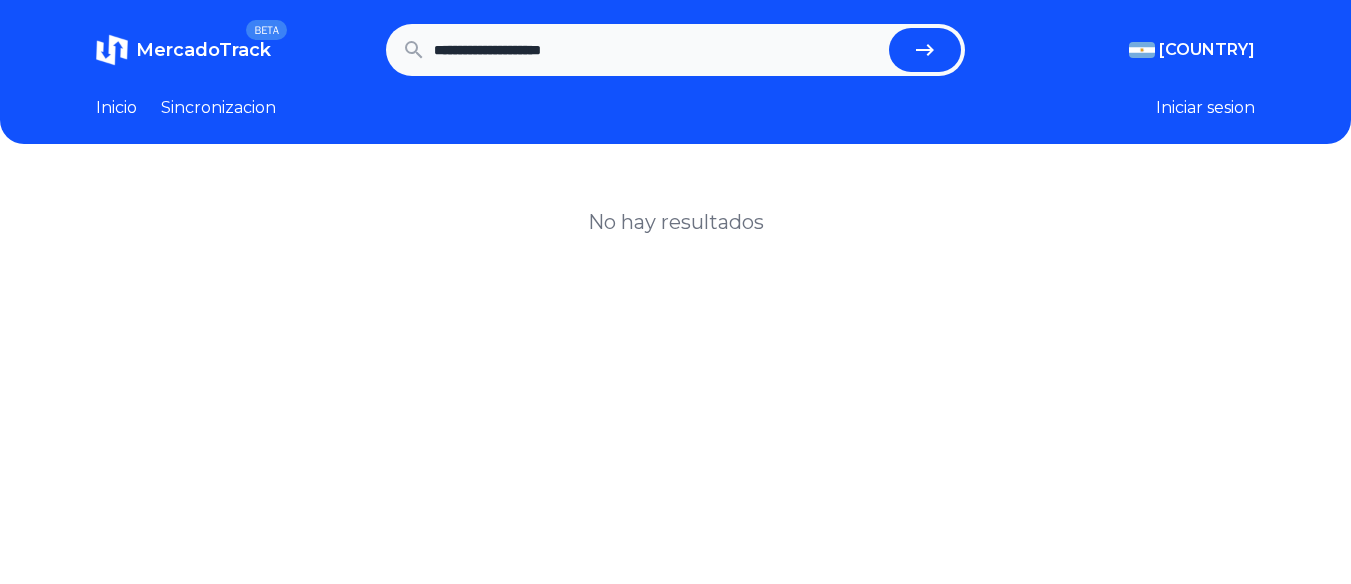 scroll, scrollTop: 0, scrollLeft: 0, axis: both 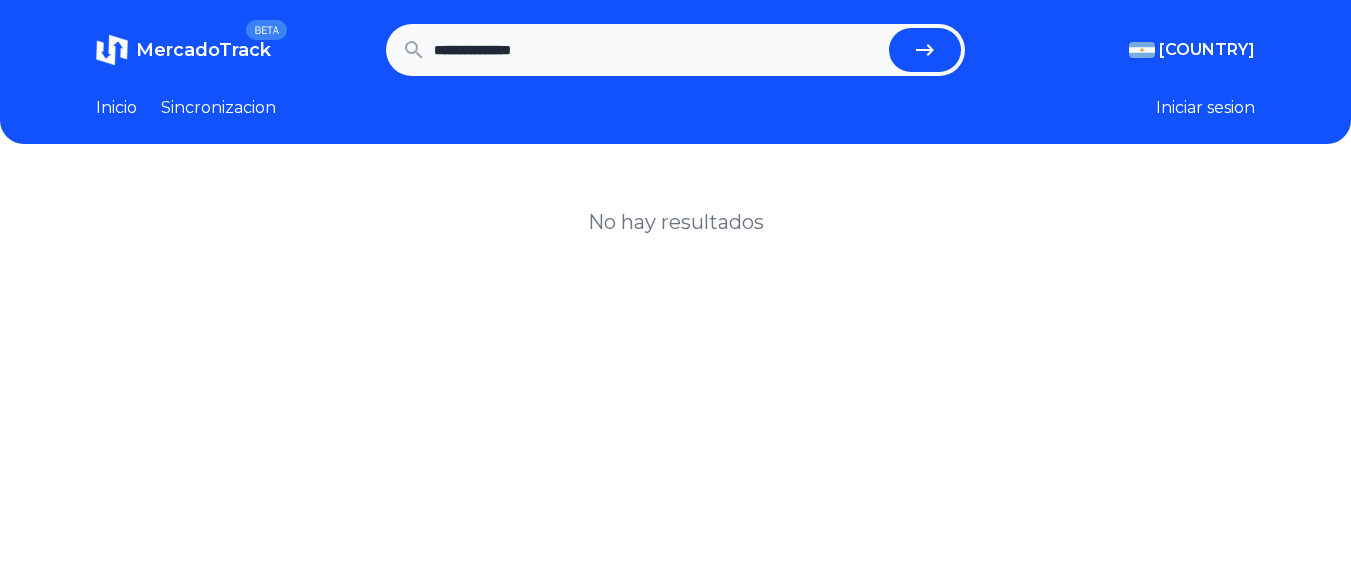 type on "**********" 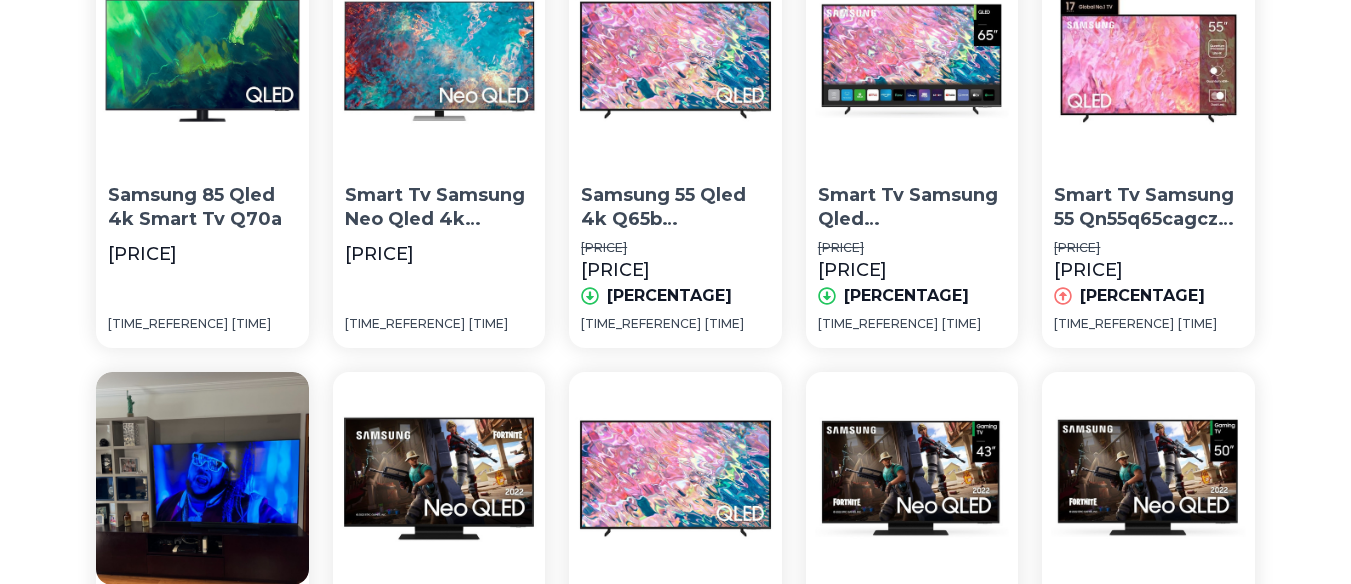 scroll, scrollTop: 100, scrollLeft: 0, axis: vertical 